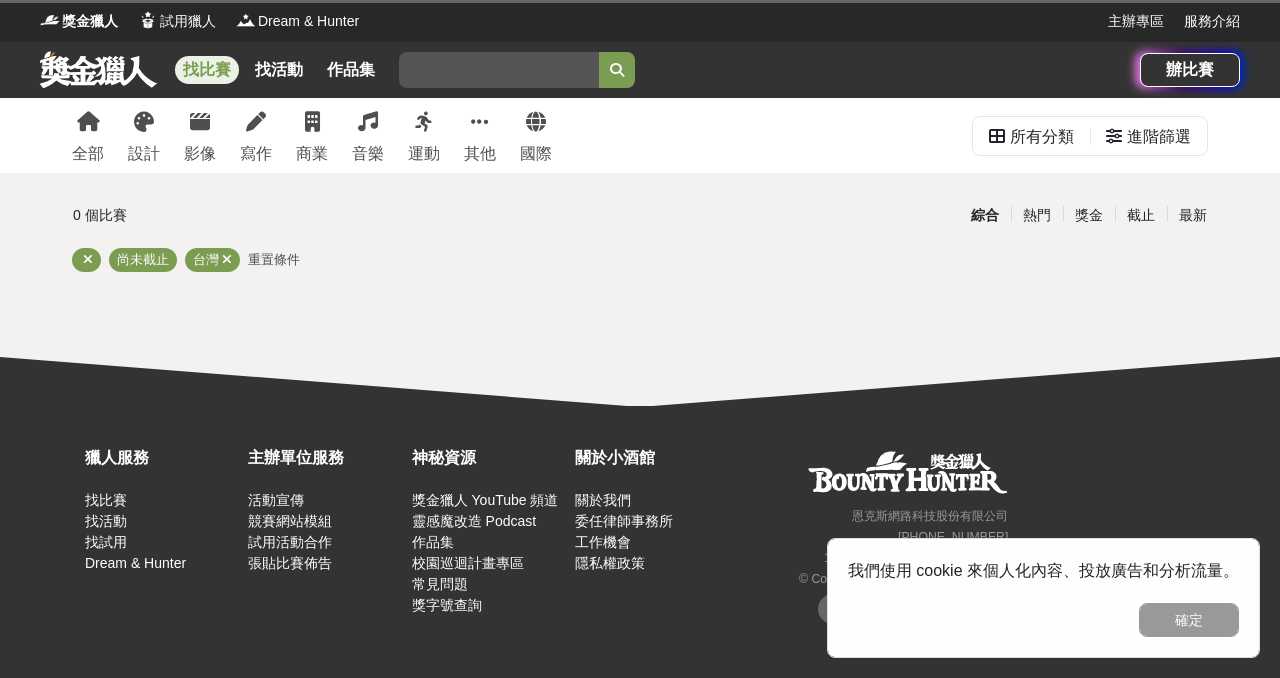 scroll, scrollTop: 0, scrollLeft: 0, axis: both 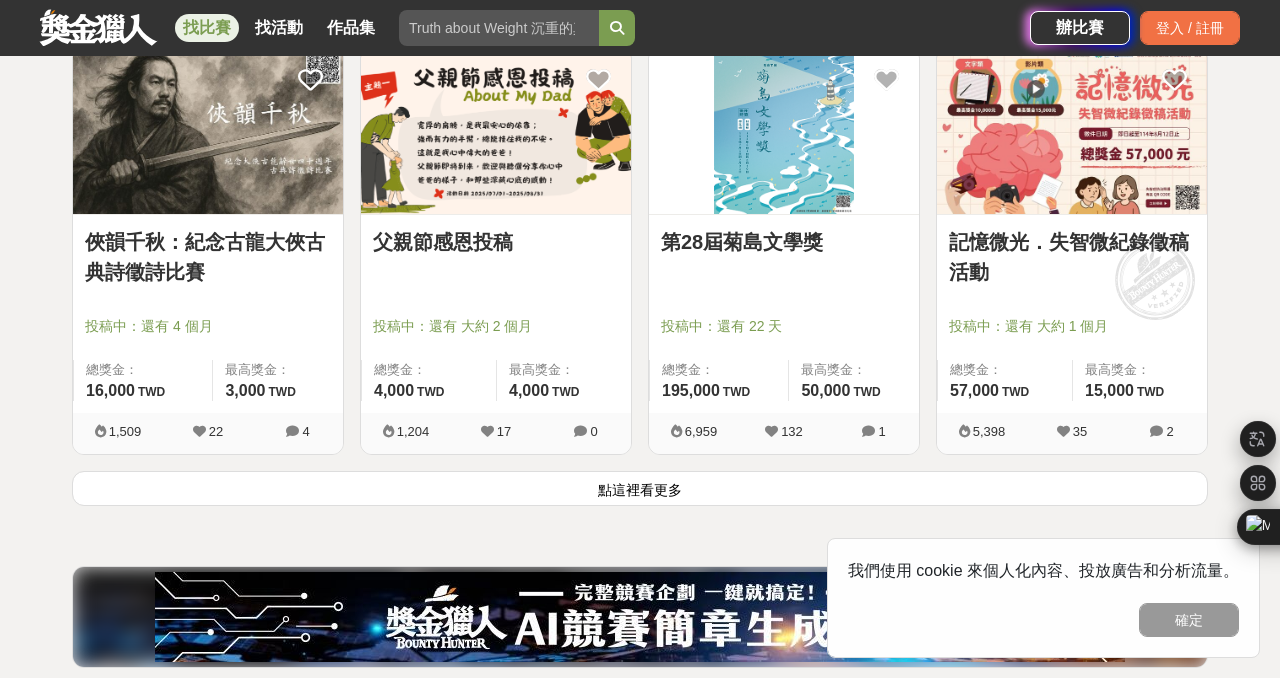 click on "點這裡看更多" at bounding box center [640, 488] 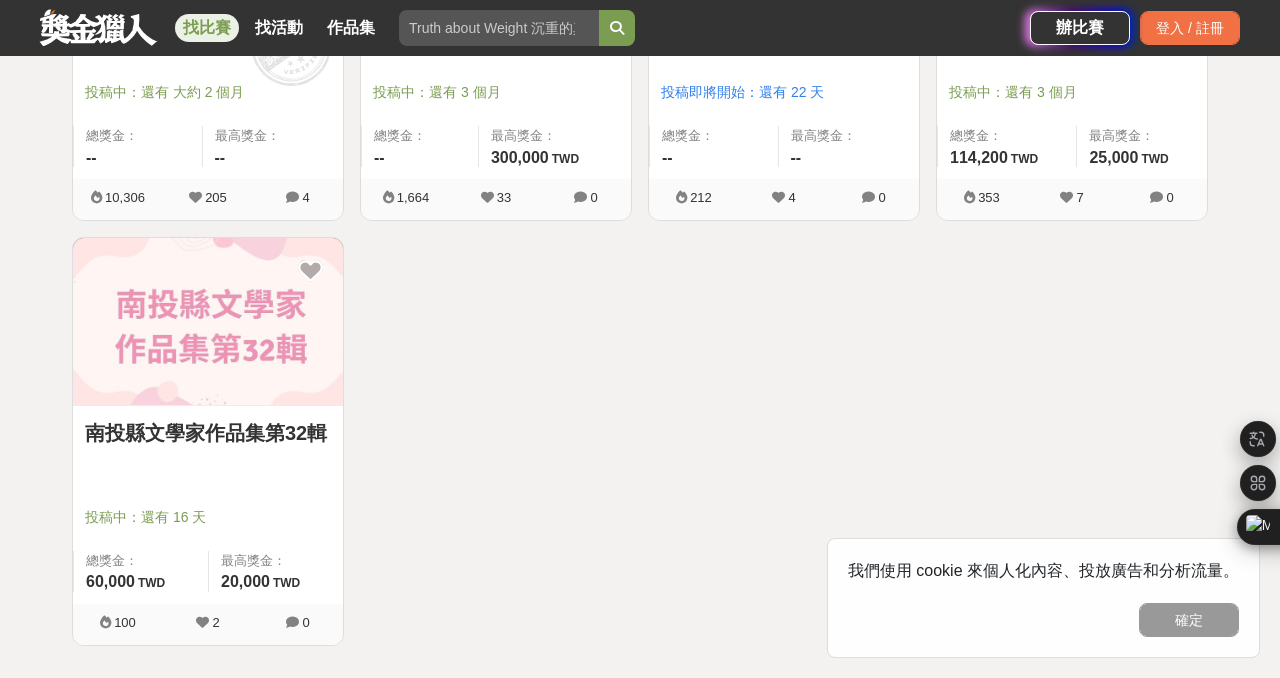 scroll, scrollTop: 4874, scrollLeft: 0, axis: vertical 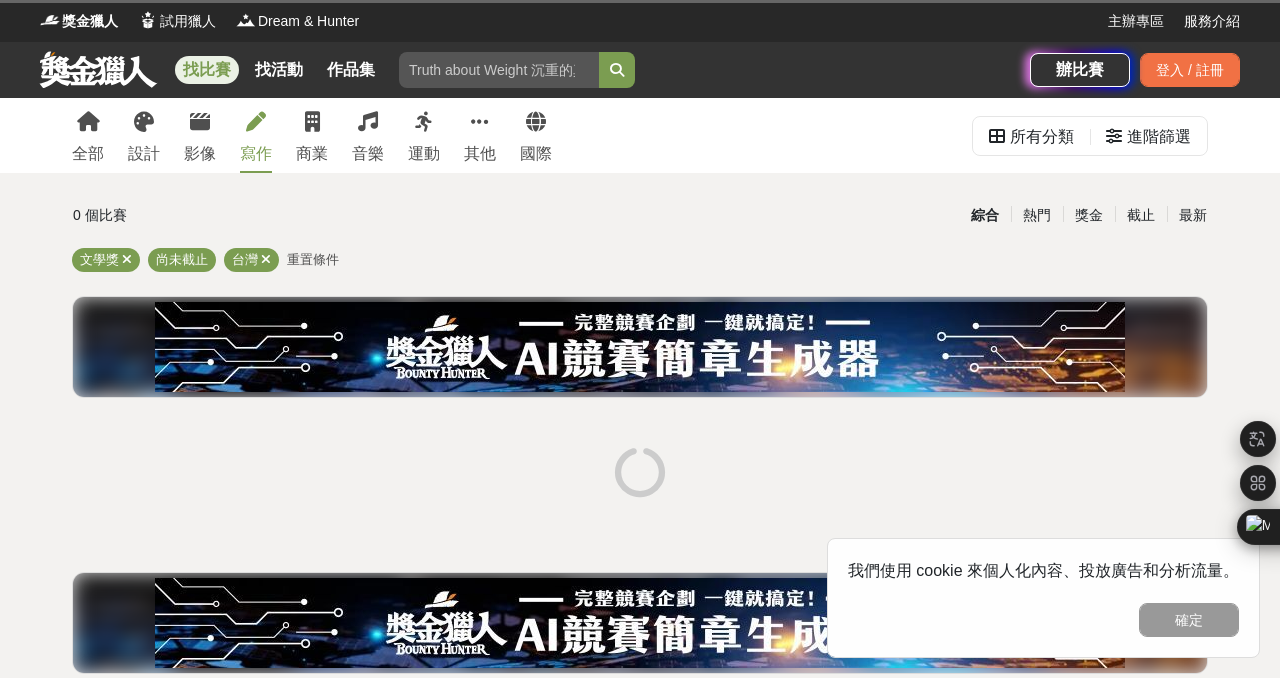 click at bounding box center [256, 122] 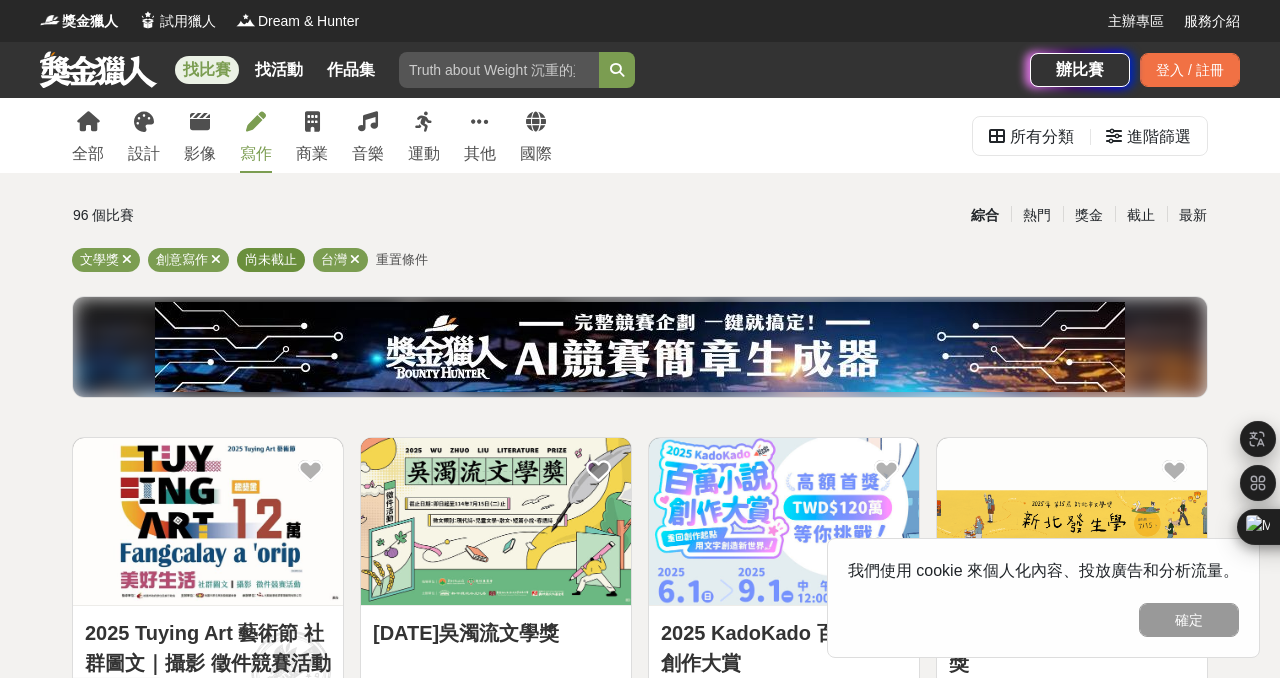 click on "尚未截止" at bounding box center [271, 259] 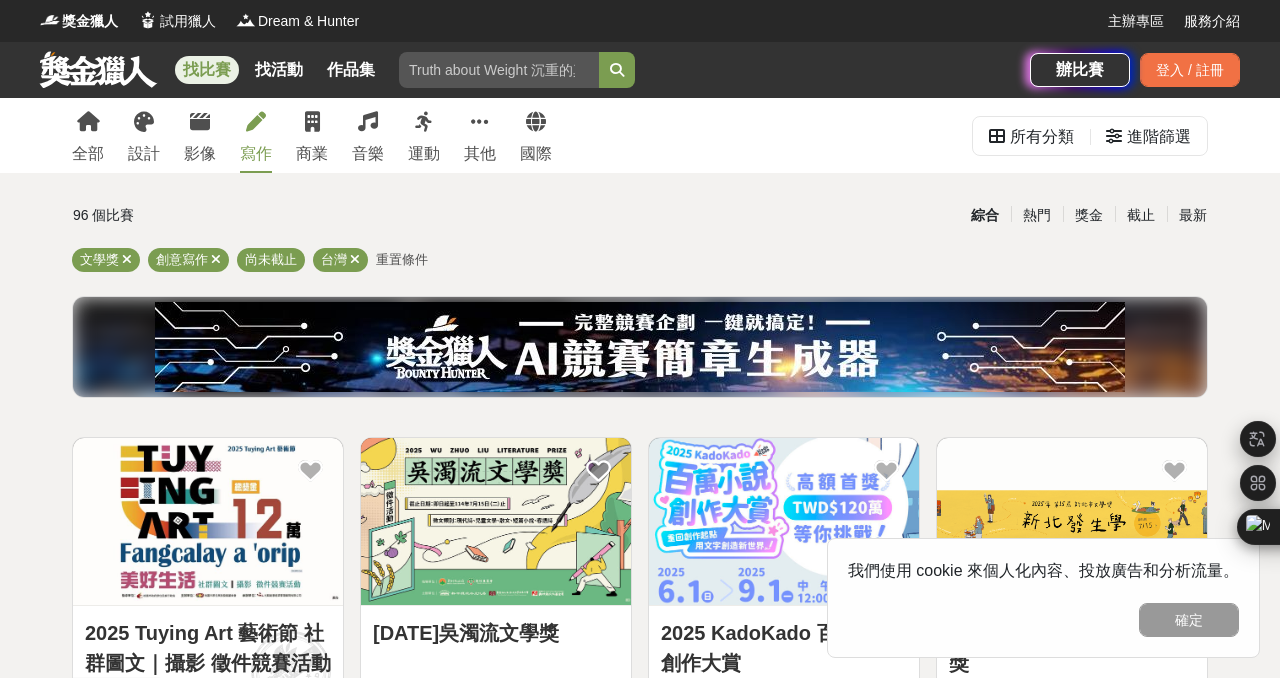 click on "重置條件" at bounding box center [402, 259] 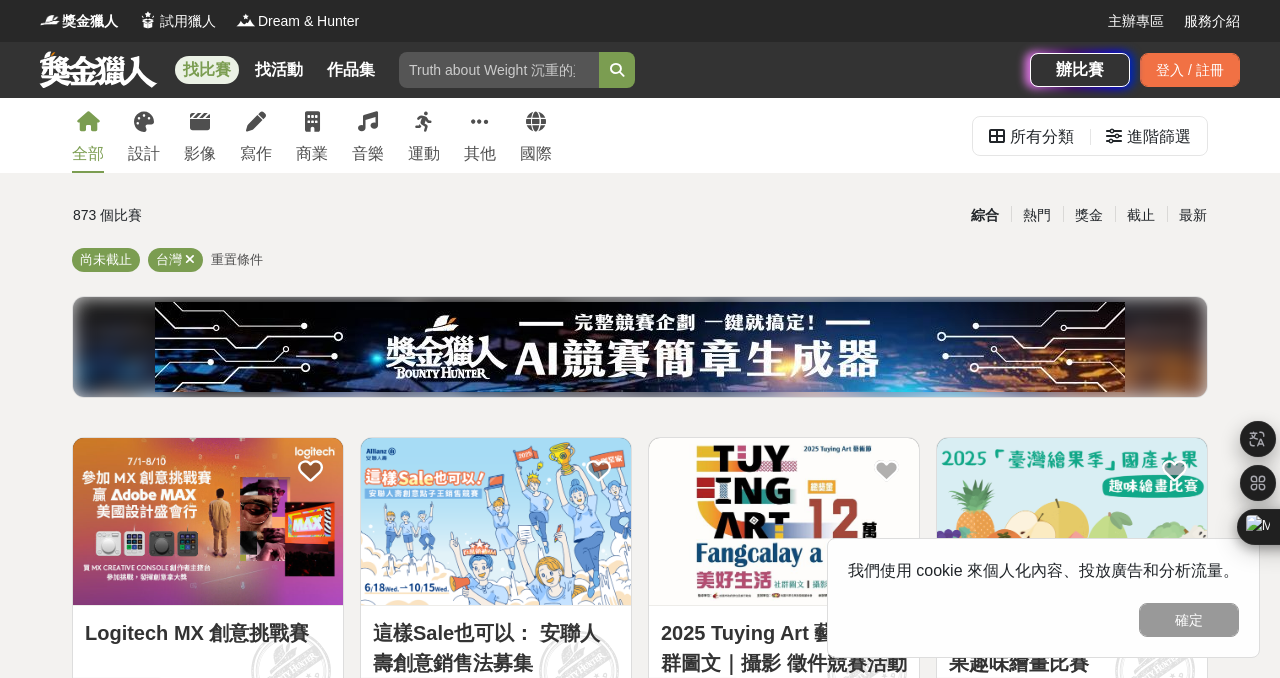 click on "重置條件" at bounding box center (237, 259) 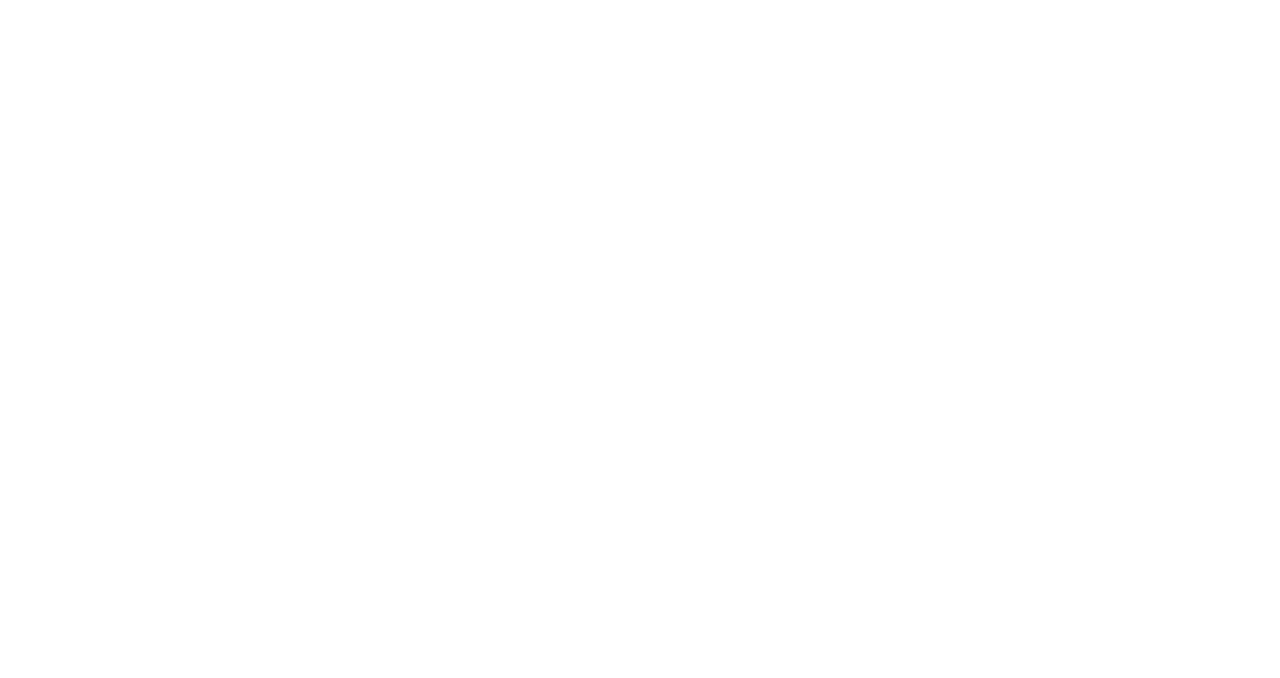 scroll, scrollTop: 0, scrollLeft: 0, axis: both 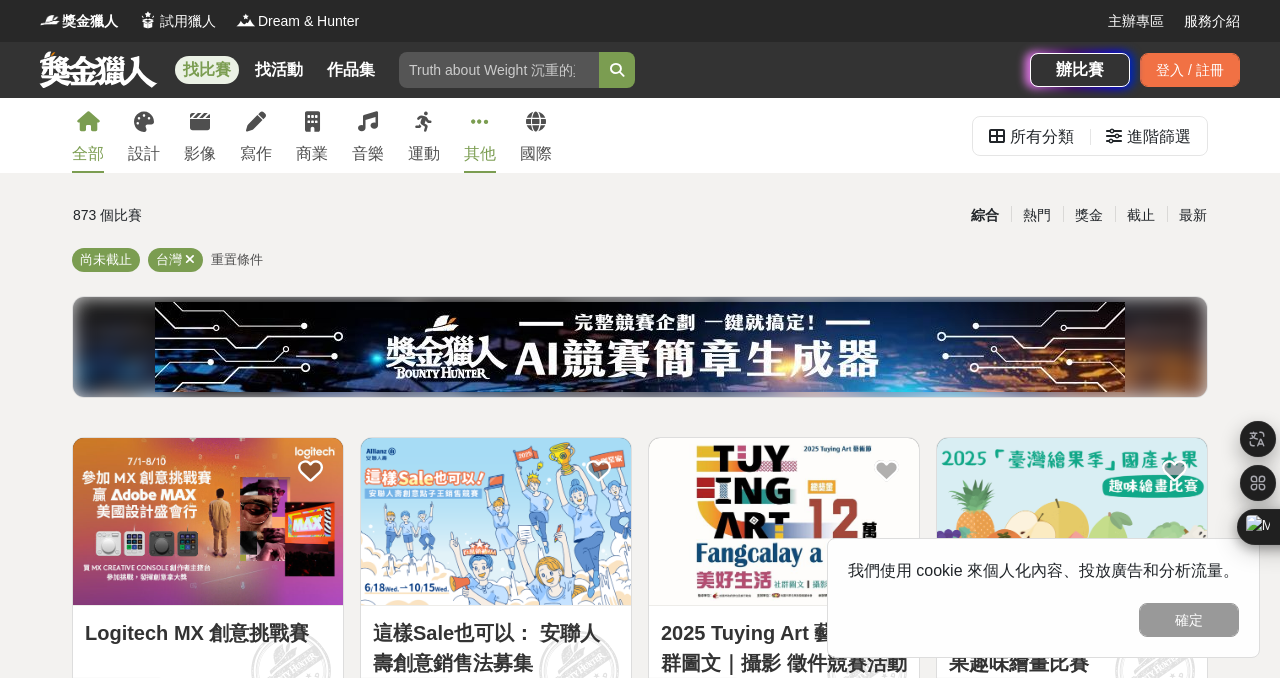 click at bounding box center [480, 122] 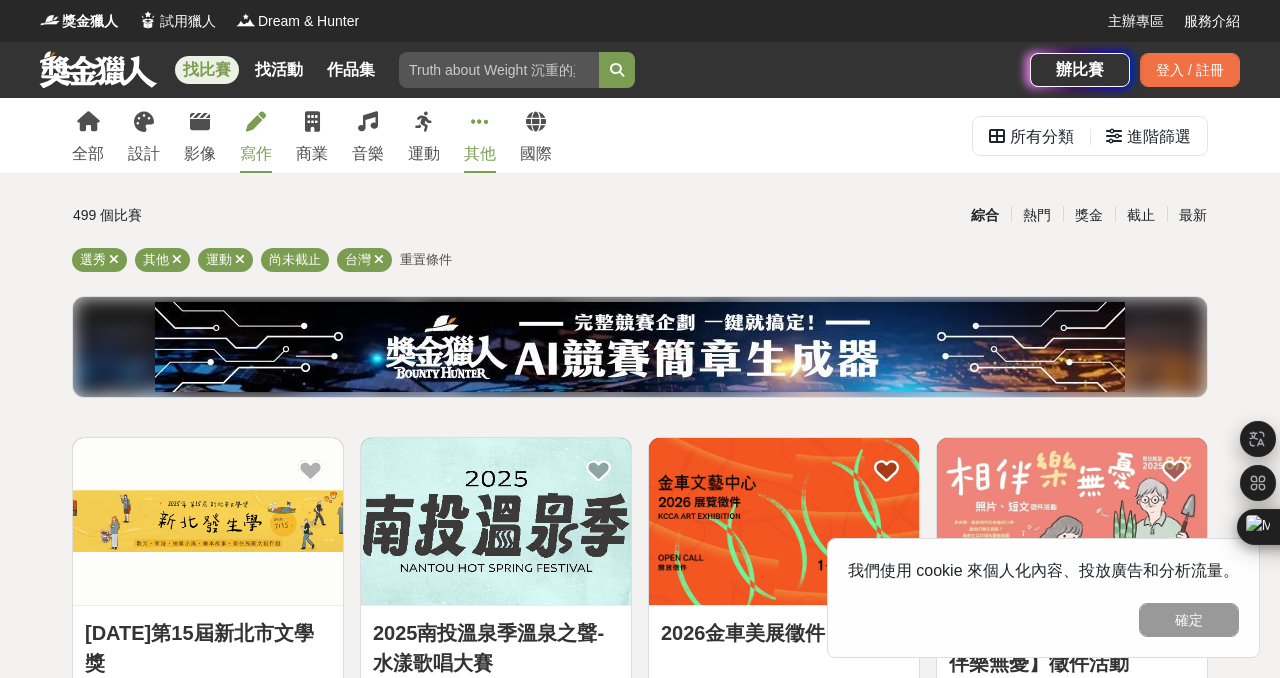 click on "寫作" at bounding box center (256, 154) 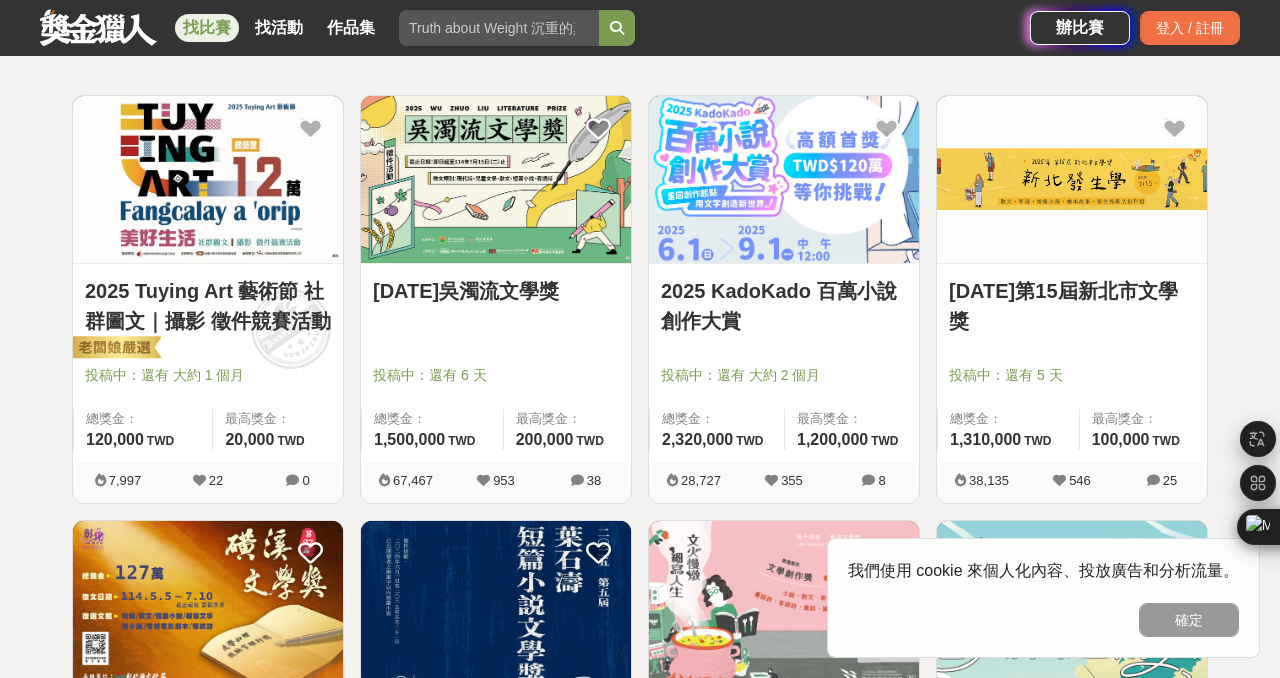 scroll, scrollTop: 343, scrollLeft: 0, axis: vertical 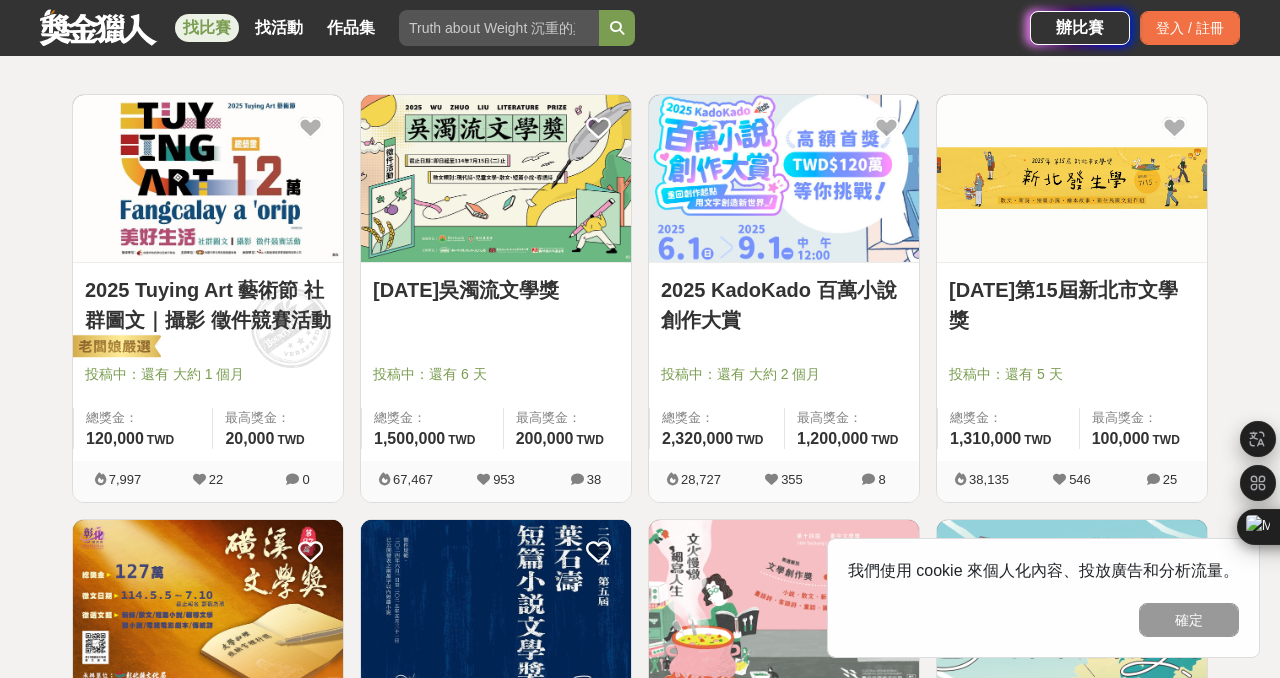 click at bounding box center [790, 346] 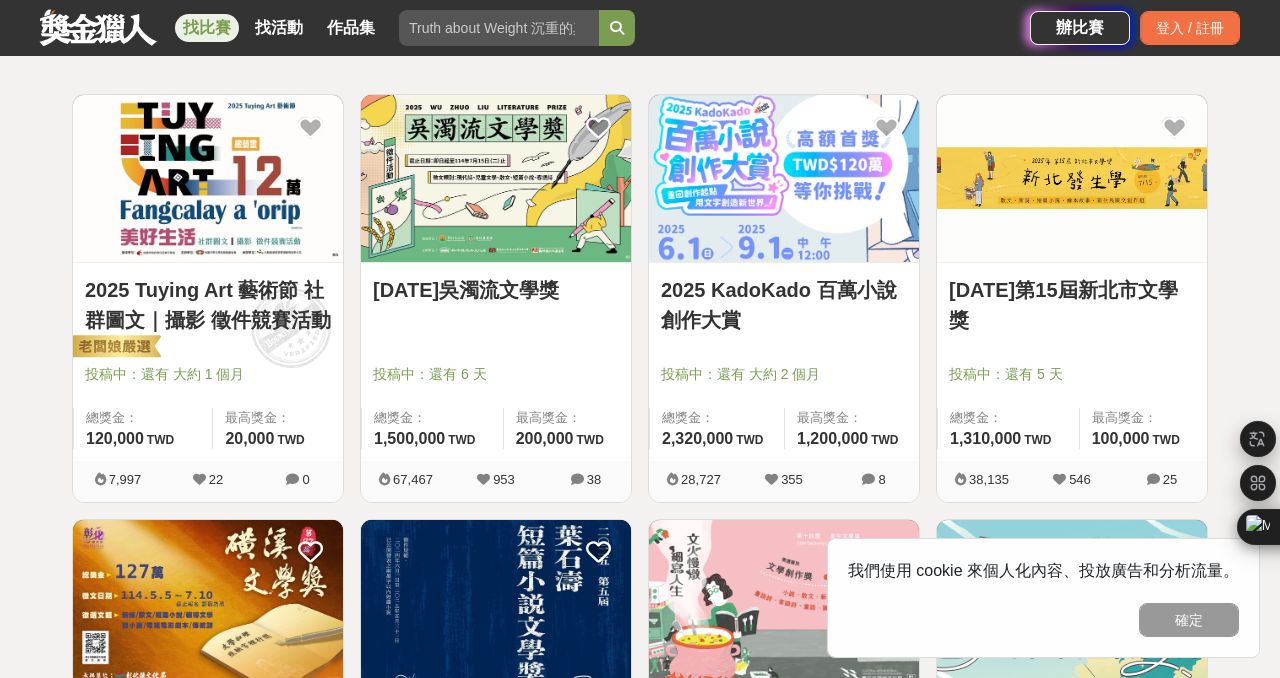 click at bounding box center (784, 178) 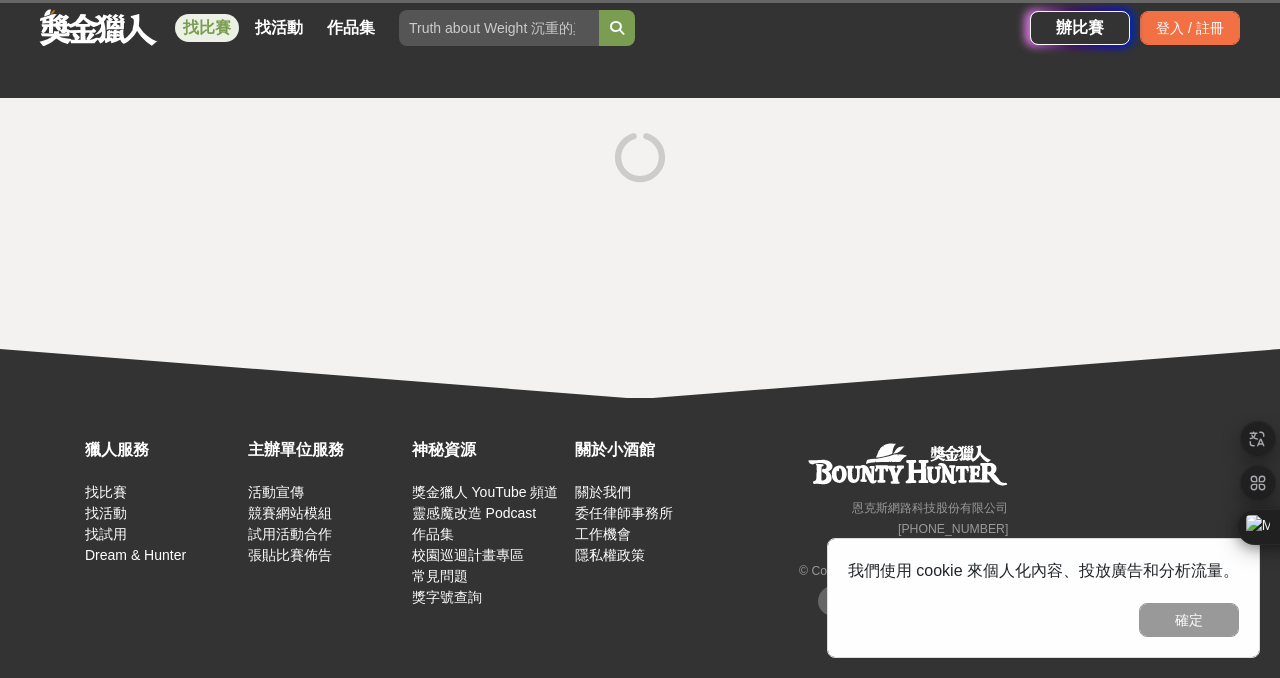 scroll, scrollTop: 0, scrollLeft: 0, axis: both 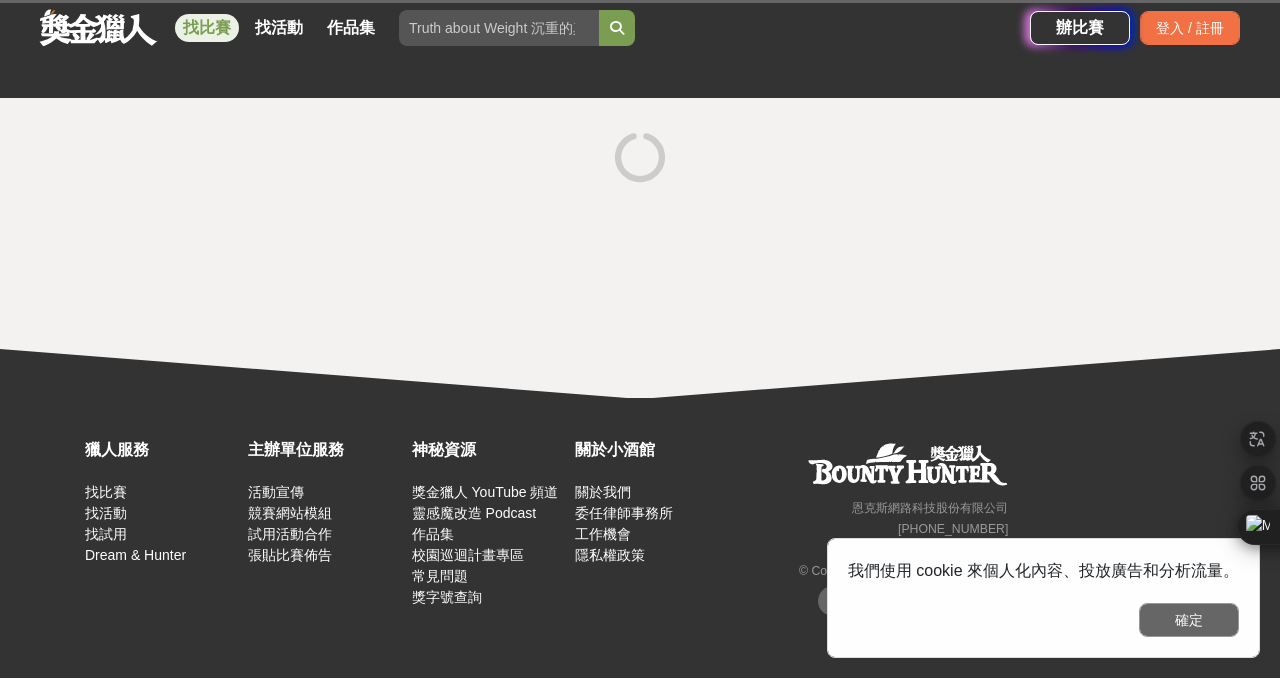 click on "確定" at bounding box center (1189, 620) 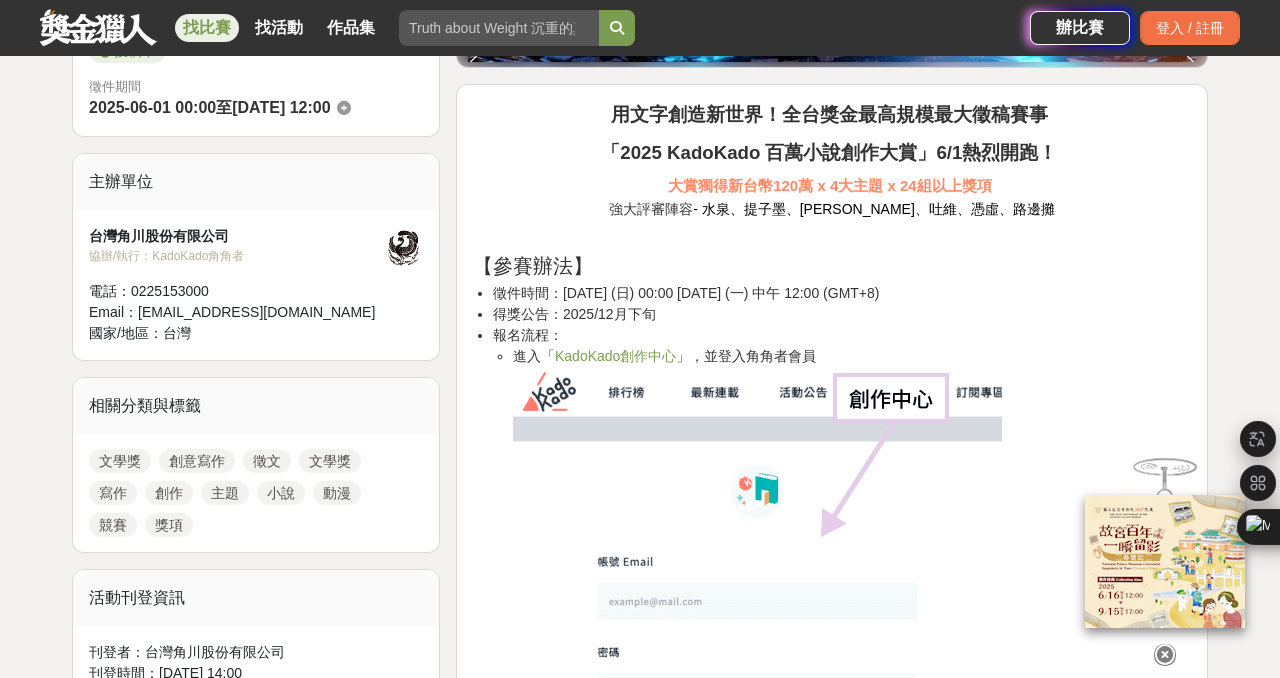 scroll, scrollTop: 592, scrollLeft: 0, axis: vertical 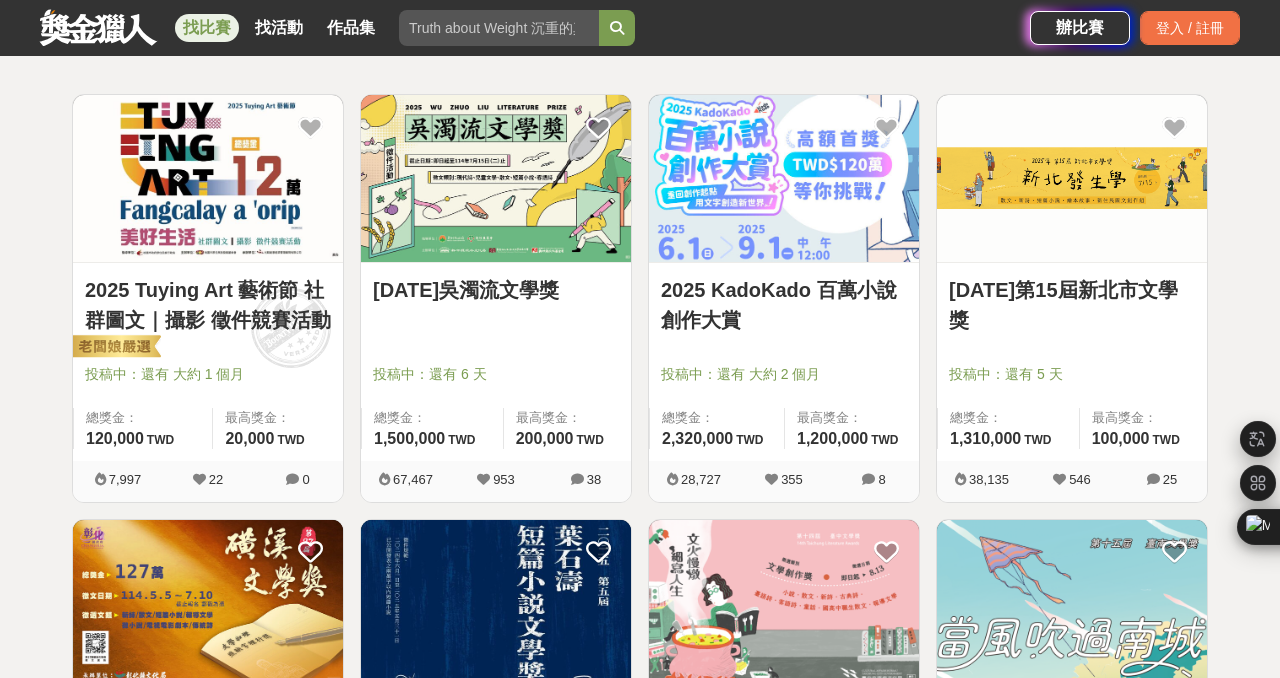 click at bounding box center [496, 178] 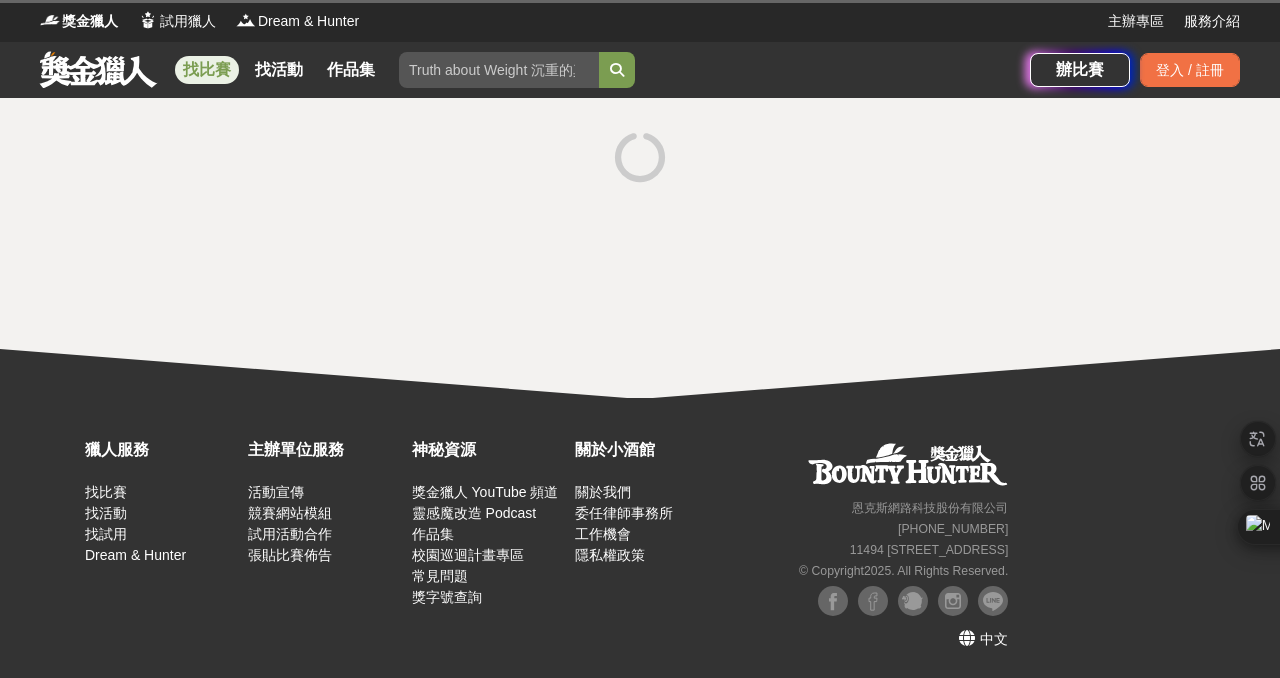 scroll, scrollTop: 0, scrollLeft: 0, axis: both 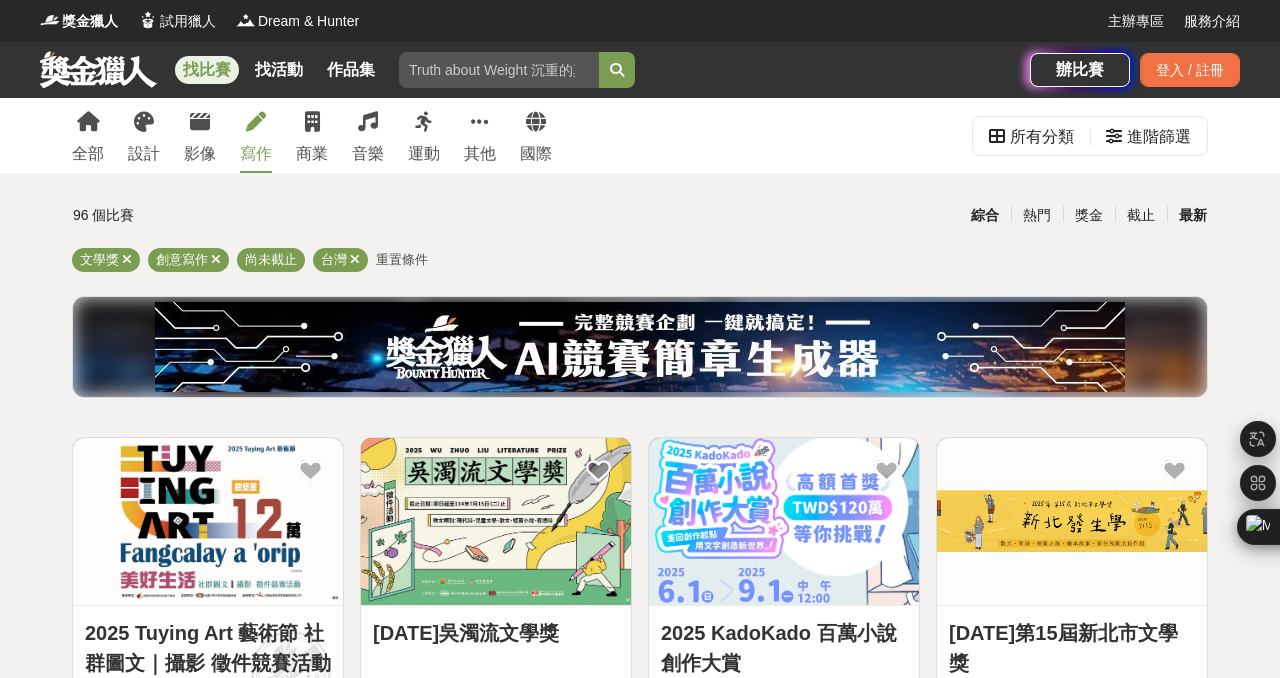 click on "最新" at bounding box center (1193, 215) 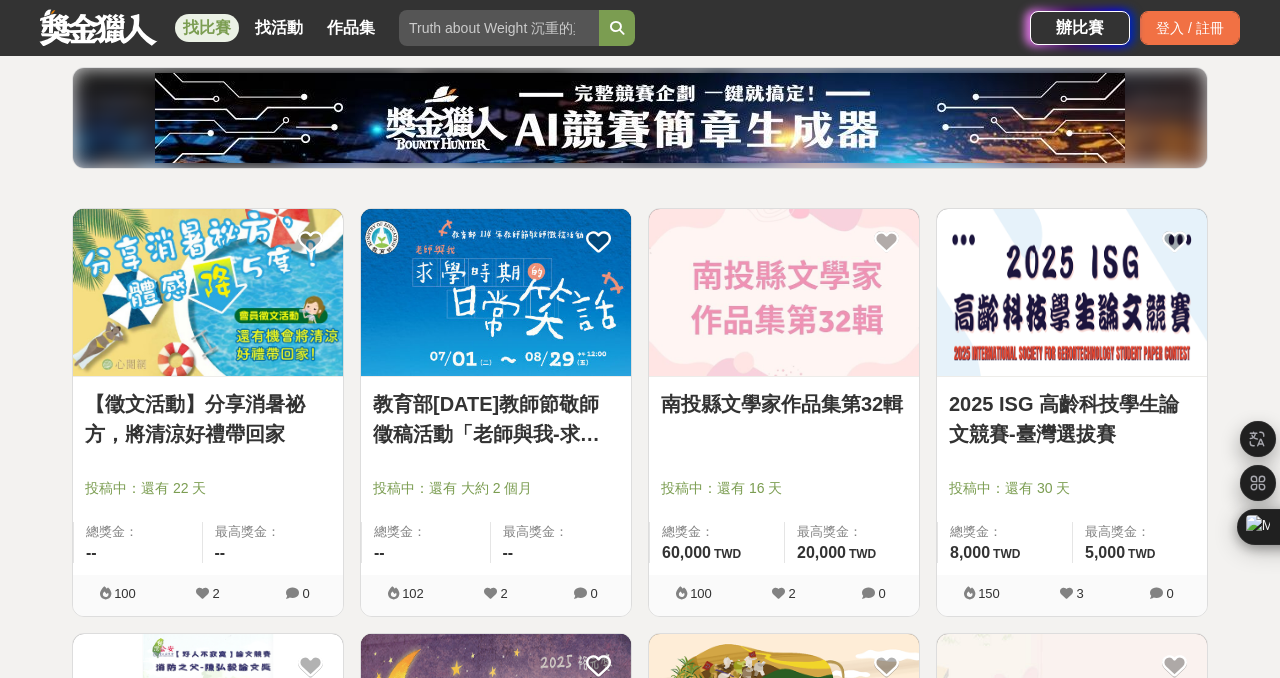 scroll, scrollTop: 237, scrollLeft: 0, axis: vertical 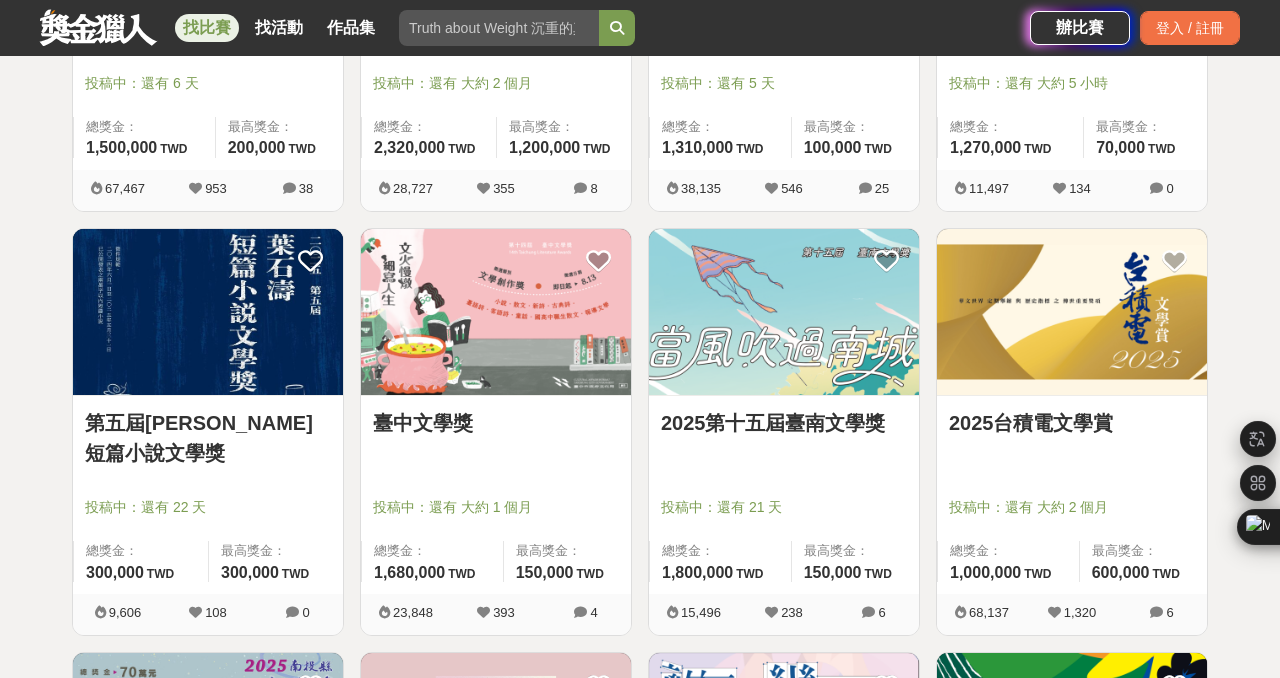 click at bounding box center (208, 312) 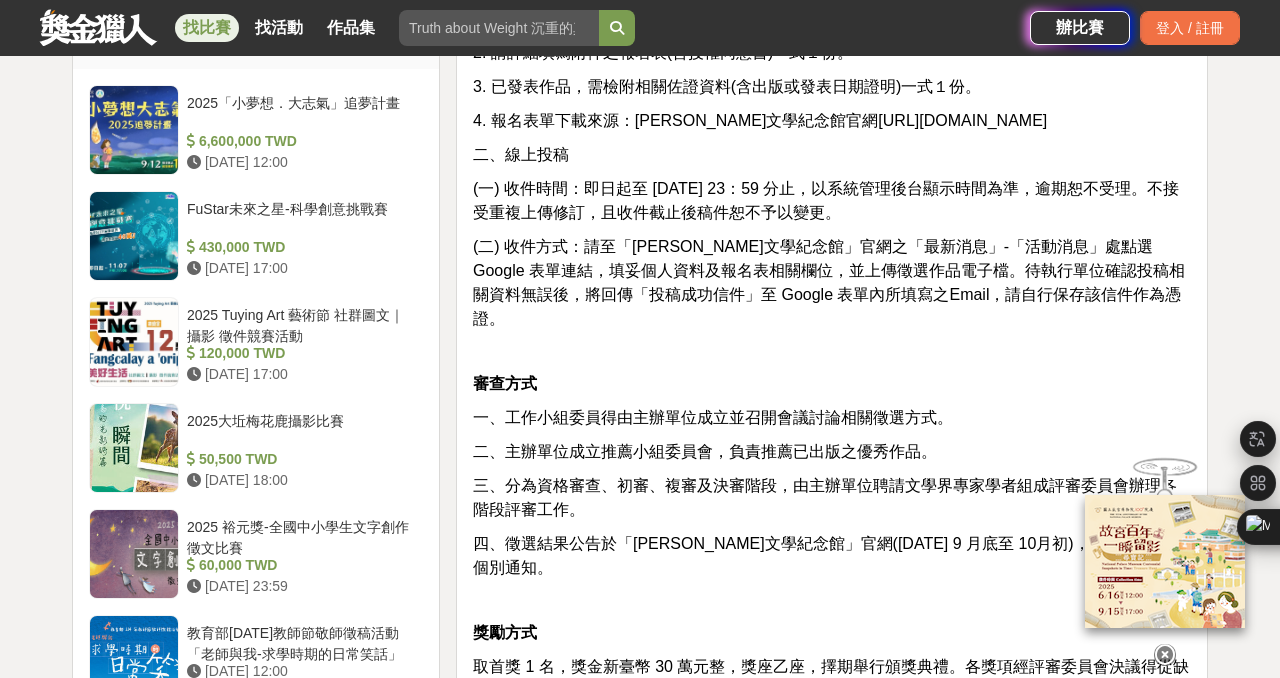 scroll, scrollTop: 1649, scrollLeft: 0, axis: vertical 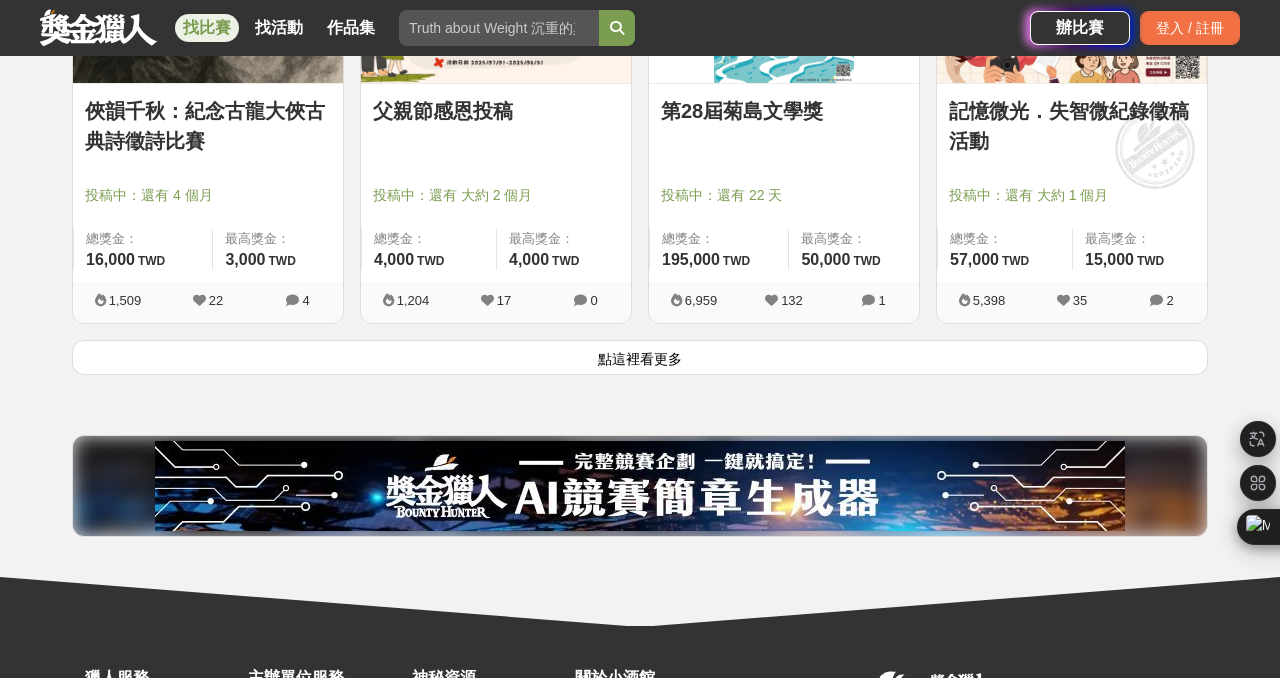 click on "點這裡看更多" at bounding box center [640, 357] 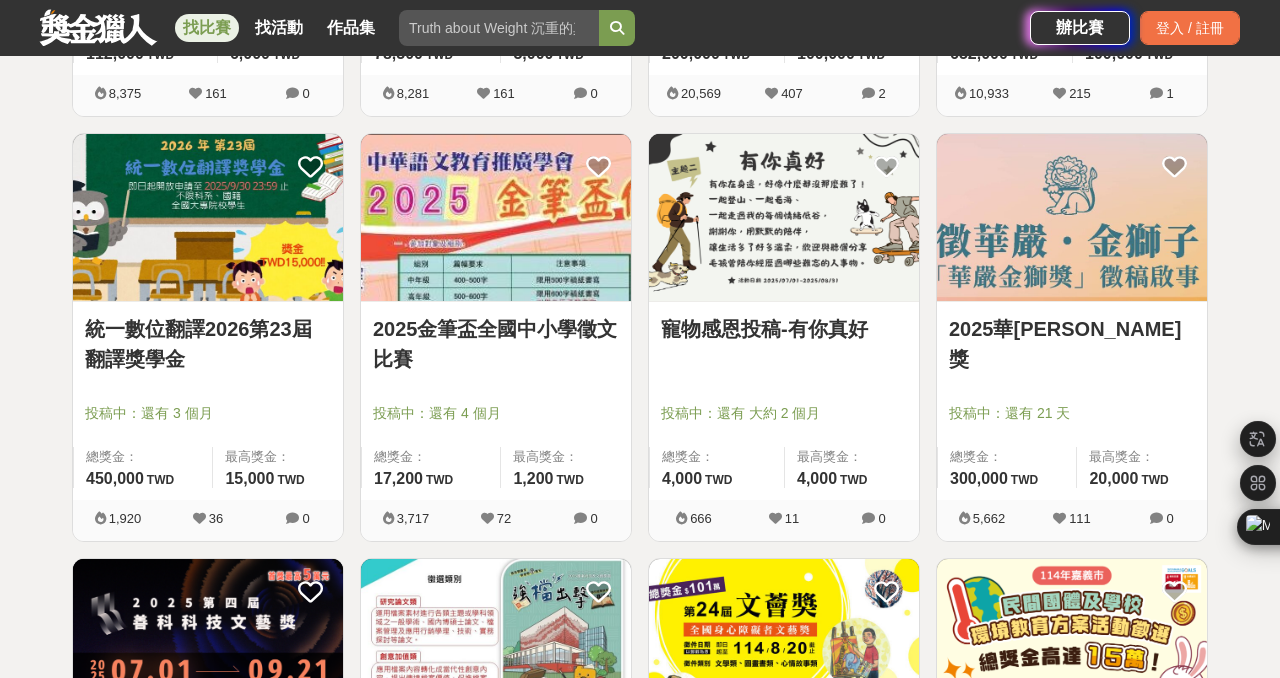 scroll, scrollTop: 3275, scrollLeft: 0, axis: vertical 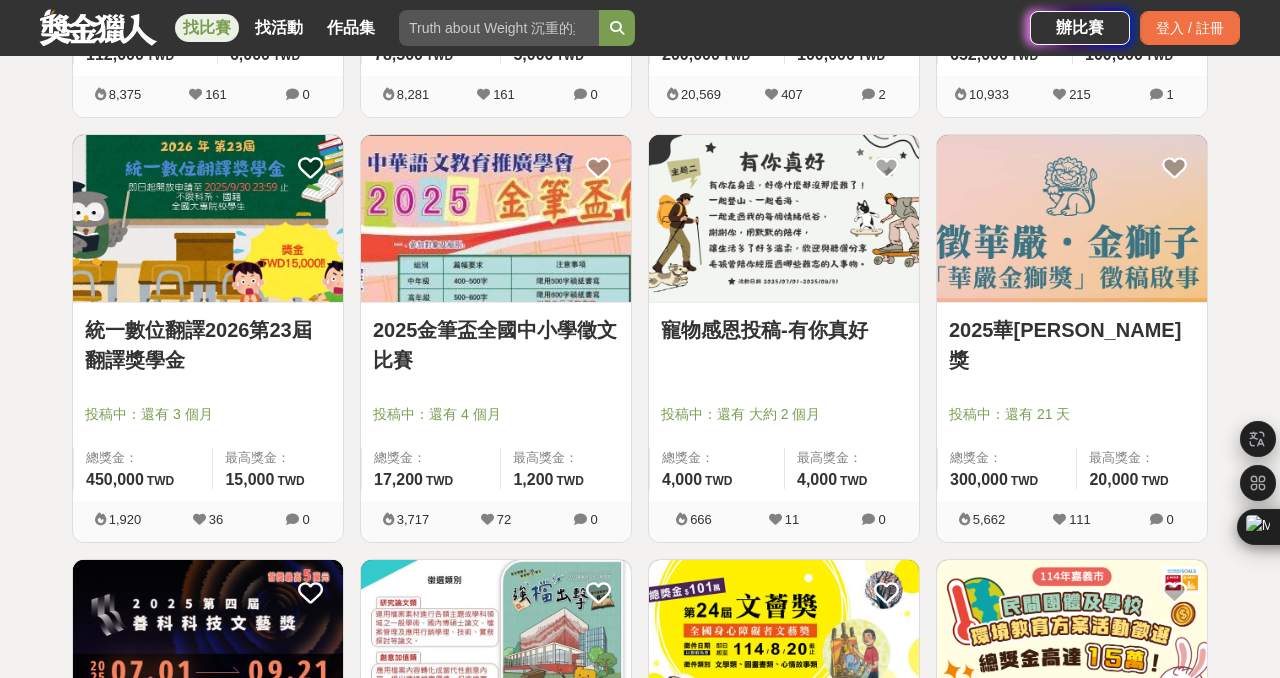 click at bounding box center [496, 218] 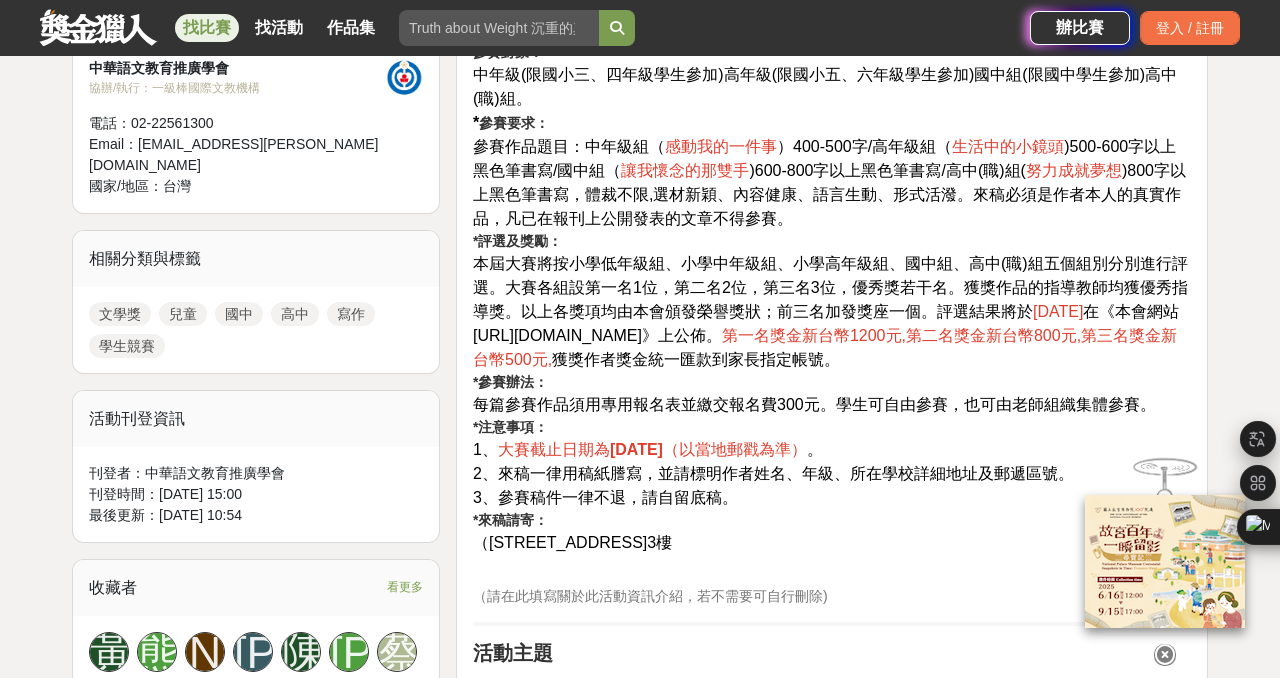 scroll, scrollTop: 811, scrollLeft: 0, axis: vertical 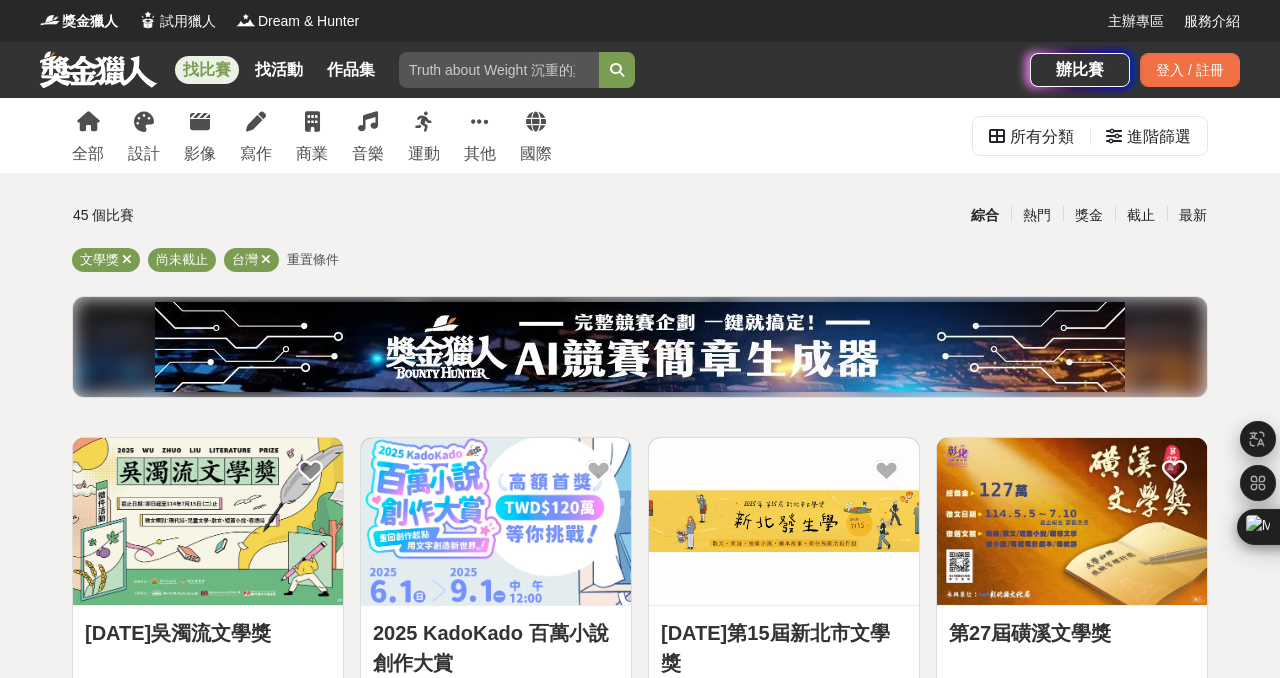 click at bounding box center [496, 521] 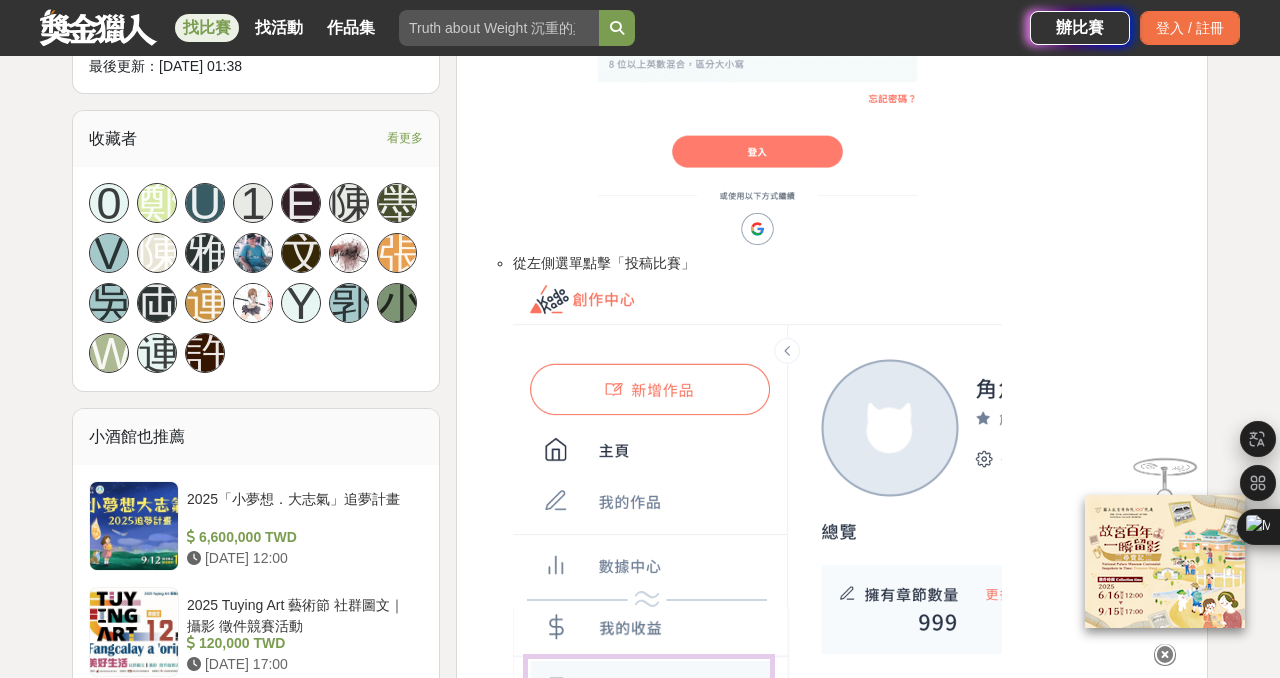 scroll, scrollTop: 1193, scrollLeft: 0, axis: vertical 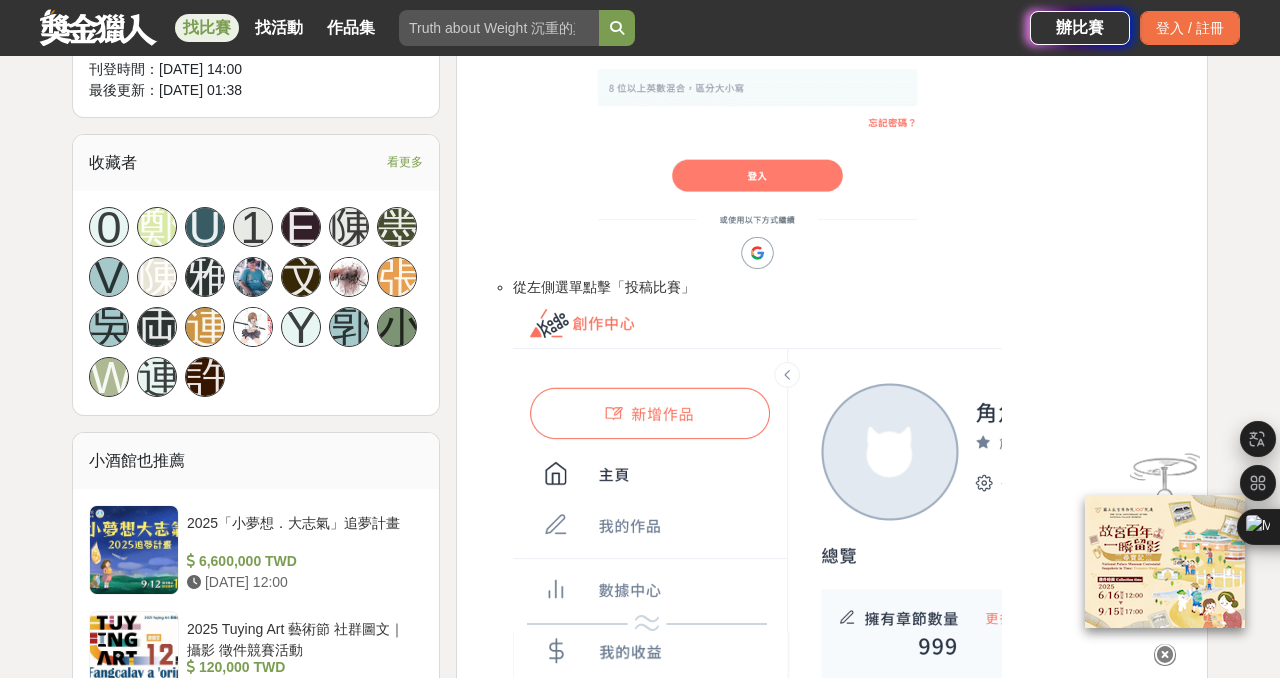 click on "看更多" at bounding box center [405, 162] 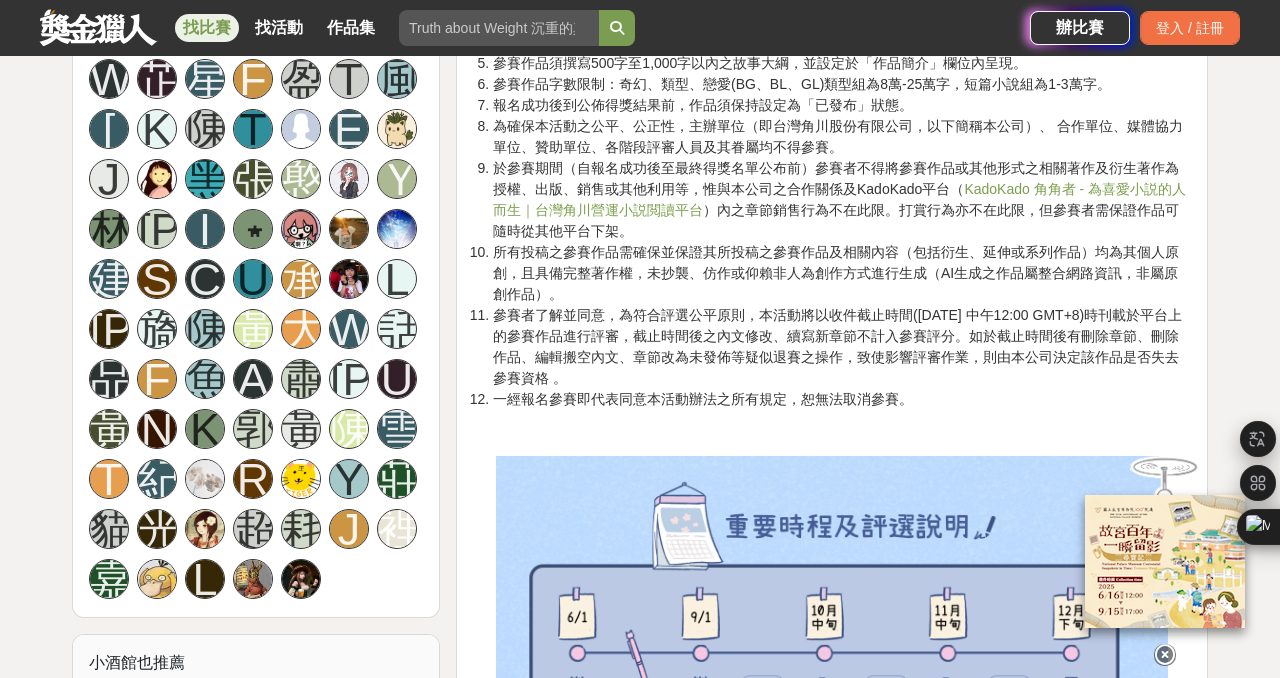 scroll, scrollTop: 3340, scrollLeft: 0, axis: vertical 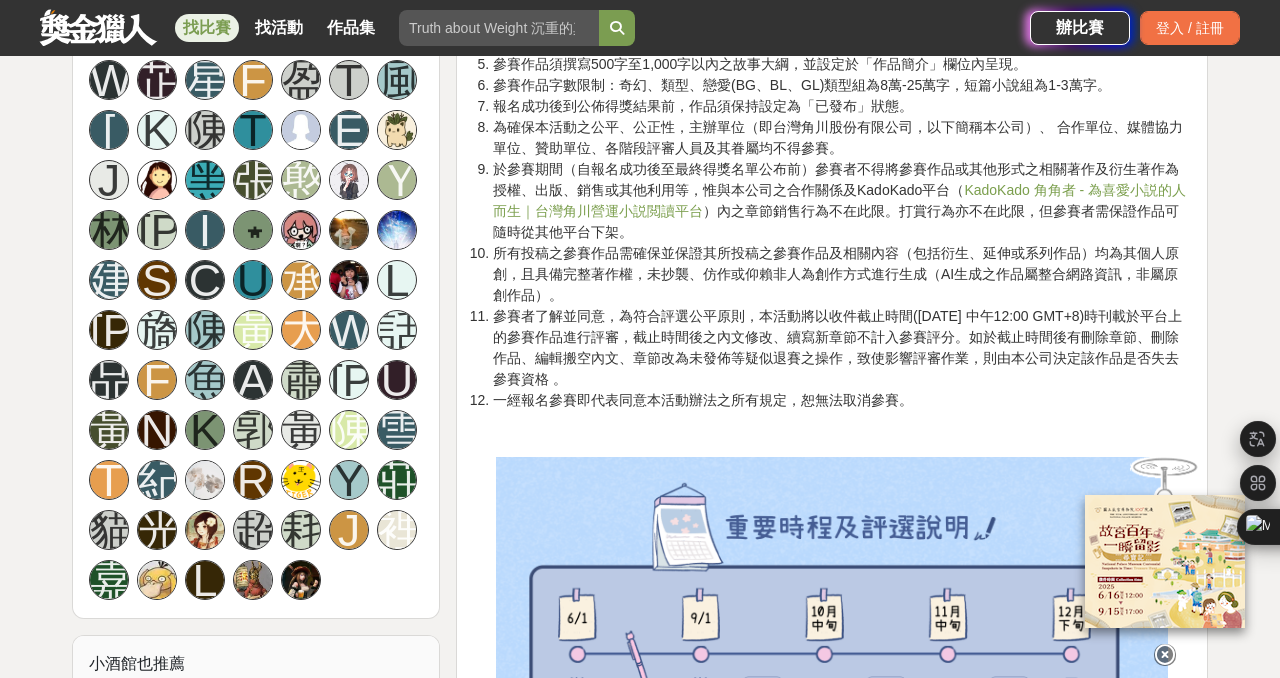 click at bounding box center [1165, 655] 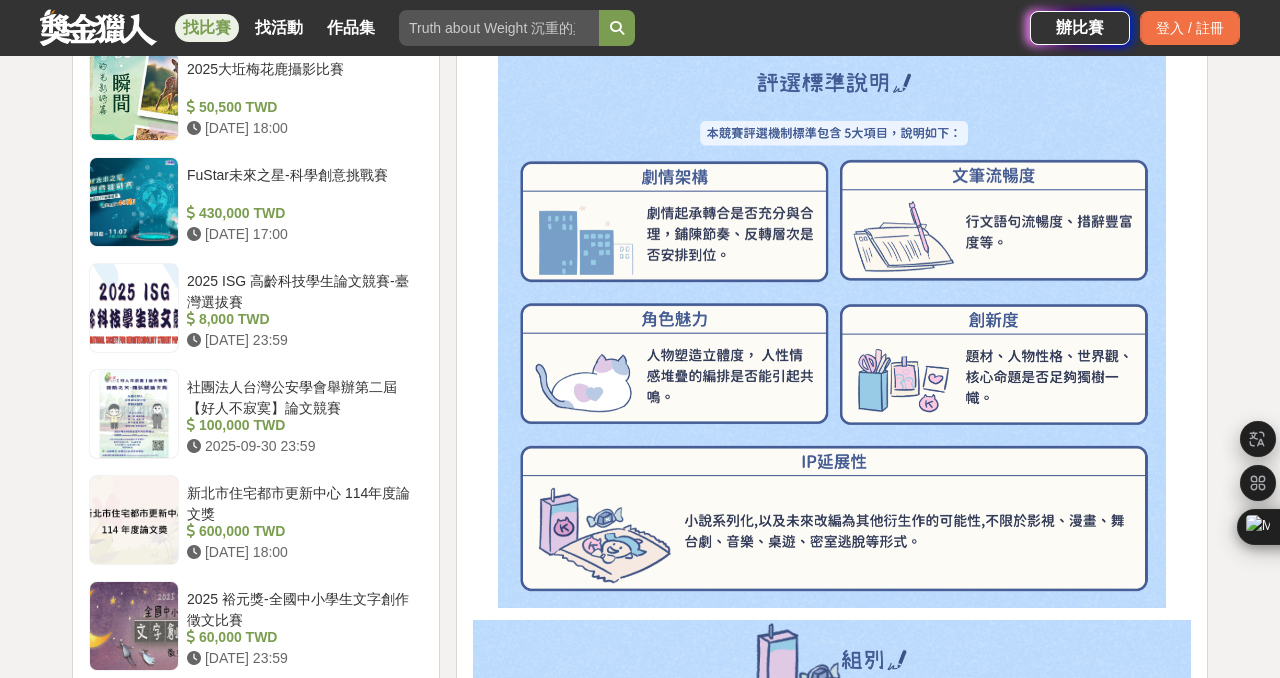 scroll, scrollTop: 4198, scrollLeft: 0, axis: vertical 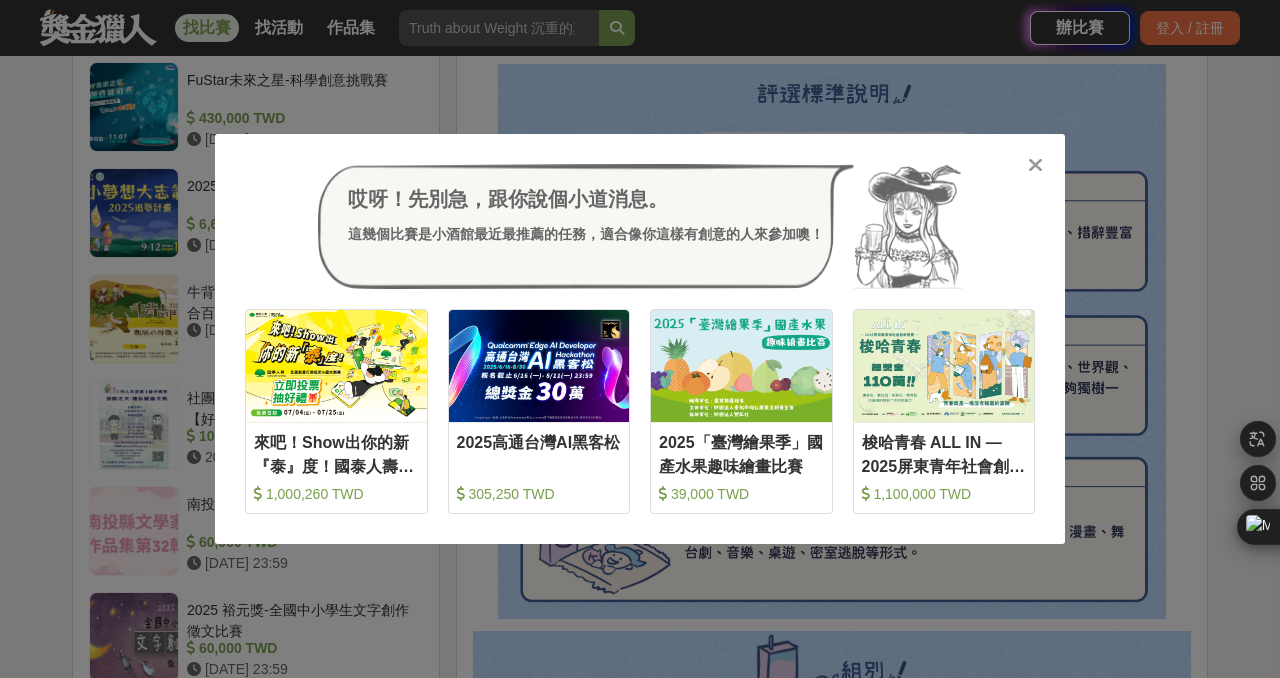 click at bounding box center (1035, 165) 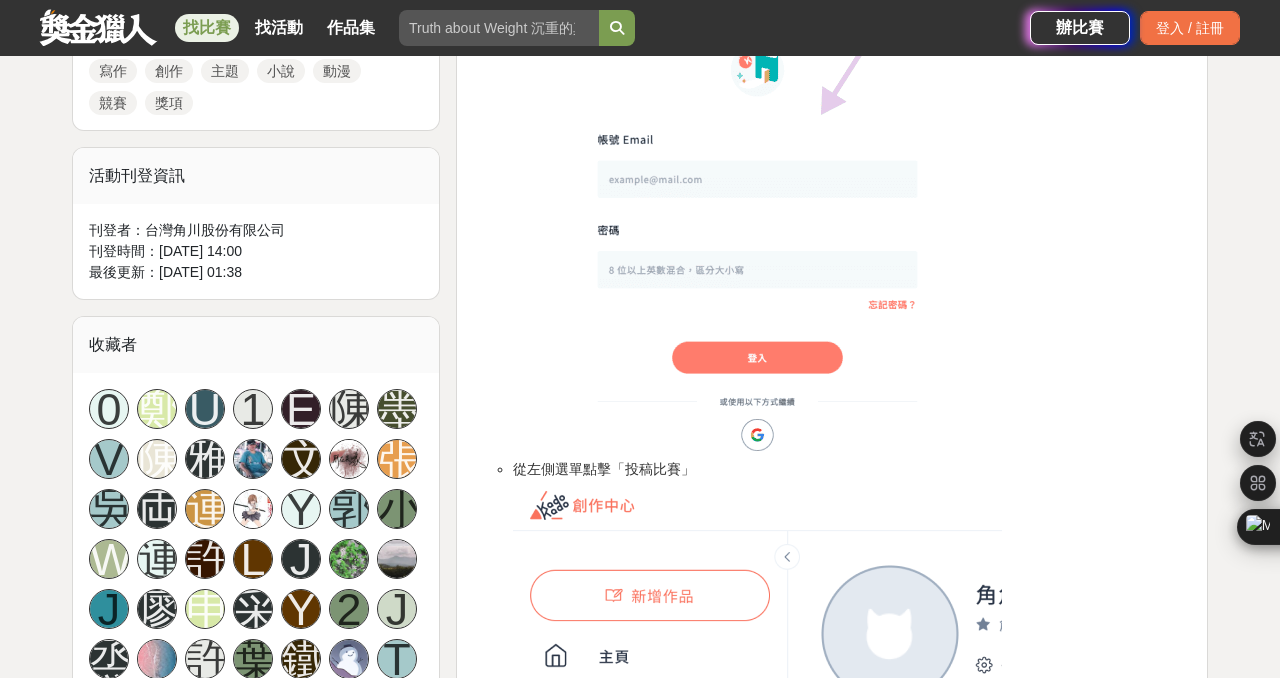 scroll, scrollTop: 1050, scrollLeft: 0, axis: vertical 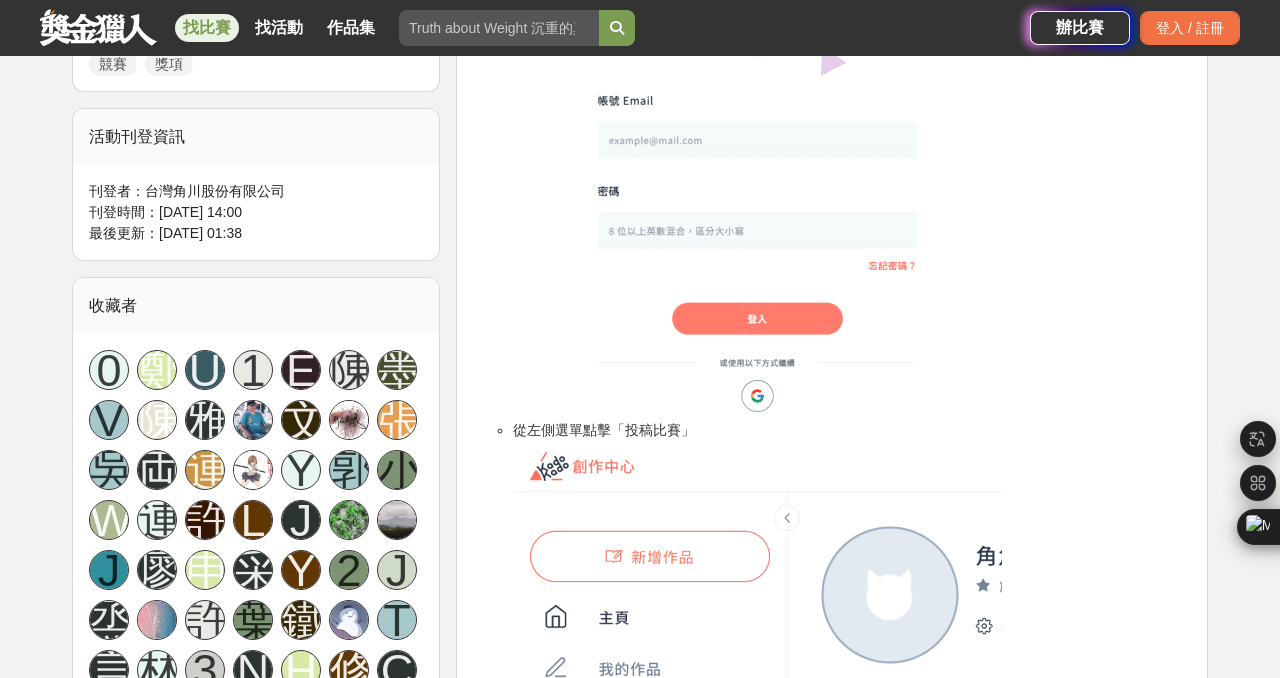 click on "0" at bounding box center (109, 370) 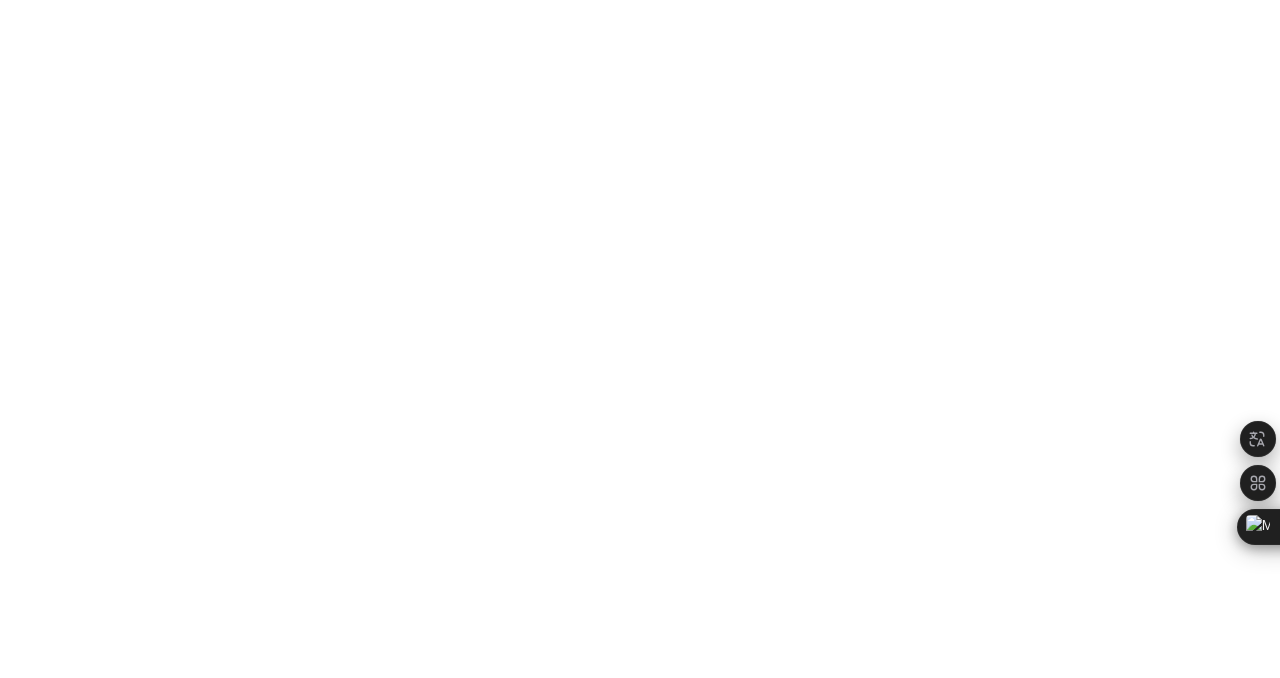 scroll, scrollTop: 0, scrollLeft: 0, axis: both 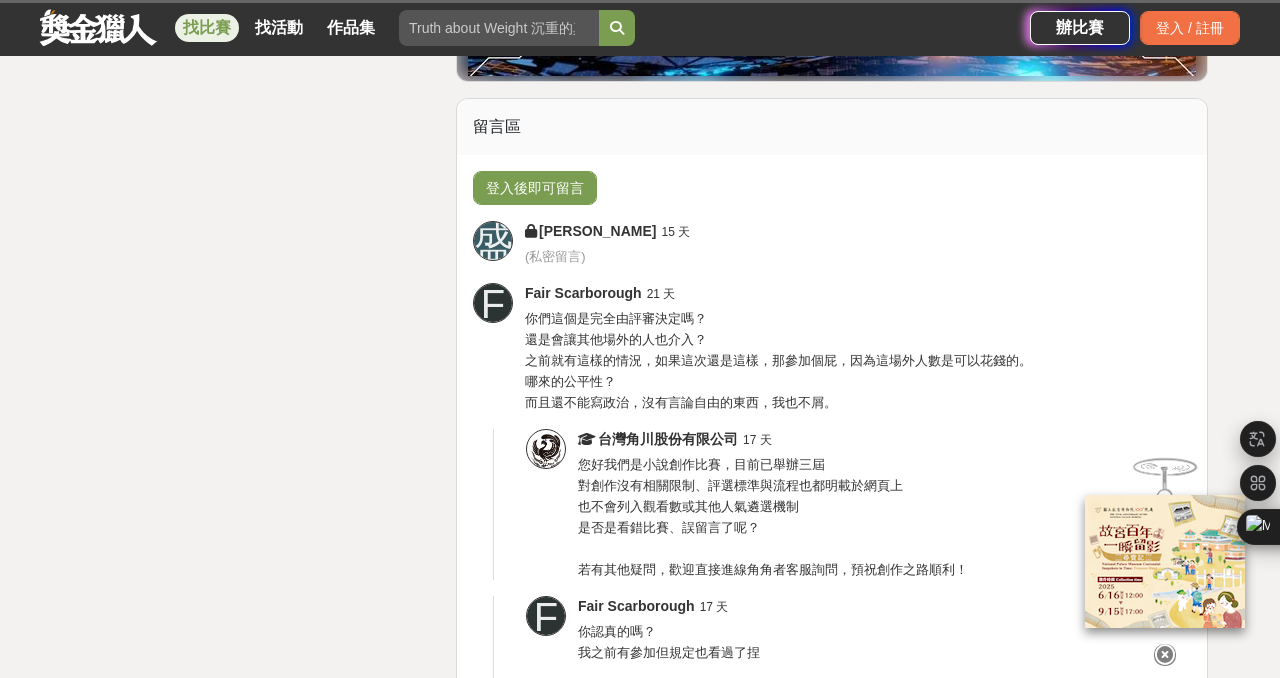 click at bounding box center [1165, 655] 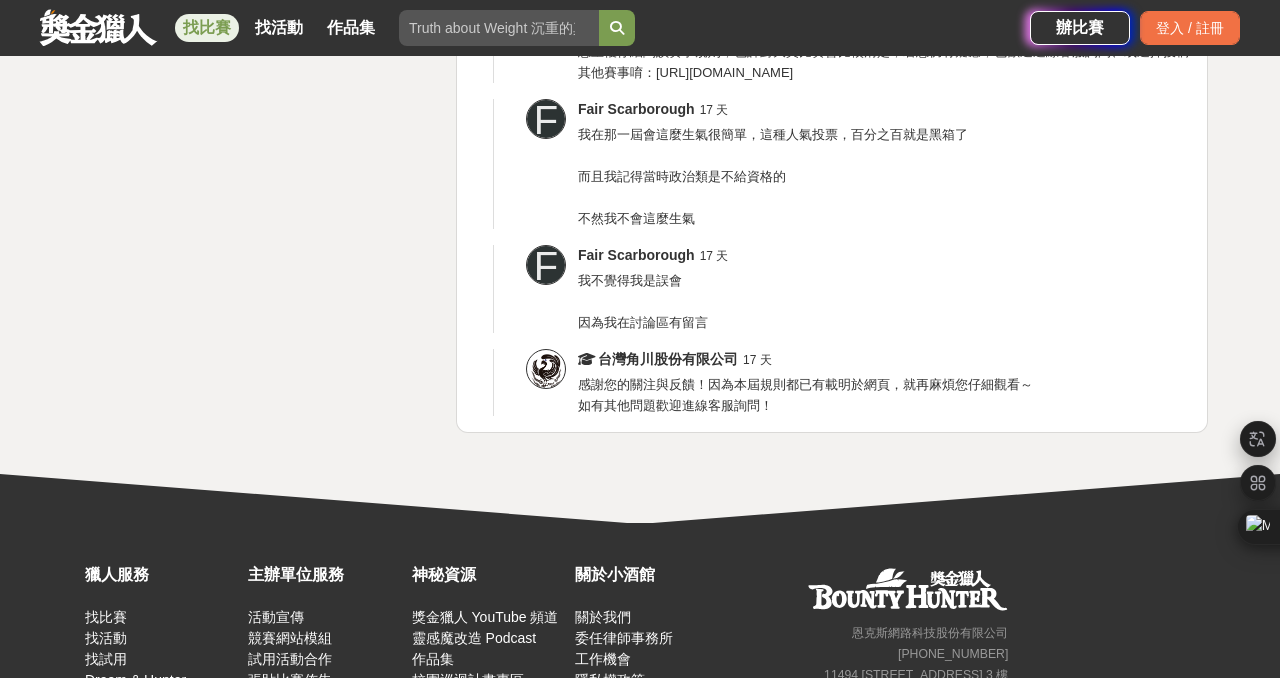 scroll, scrollTop: 9085, scrollLeft: 0, axis: vertical 